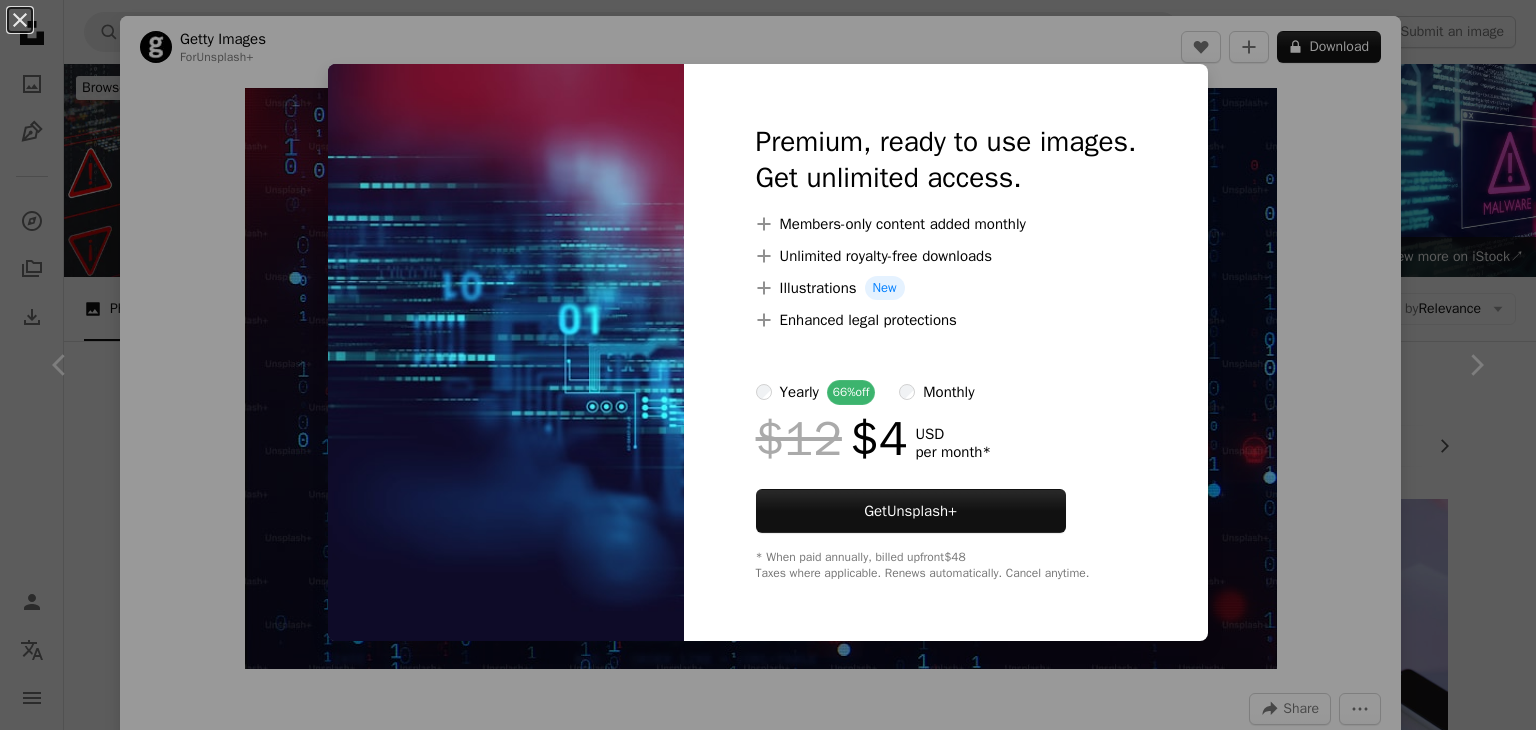 scroll, scrollTop: 704, scrollLeft: 0, axis: vertical 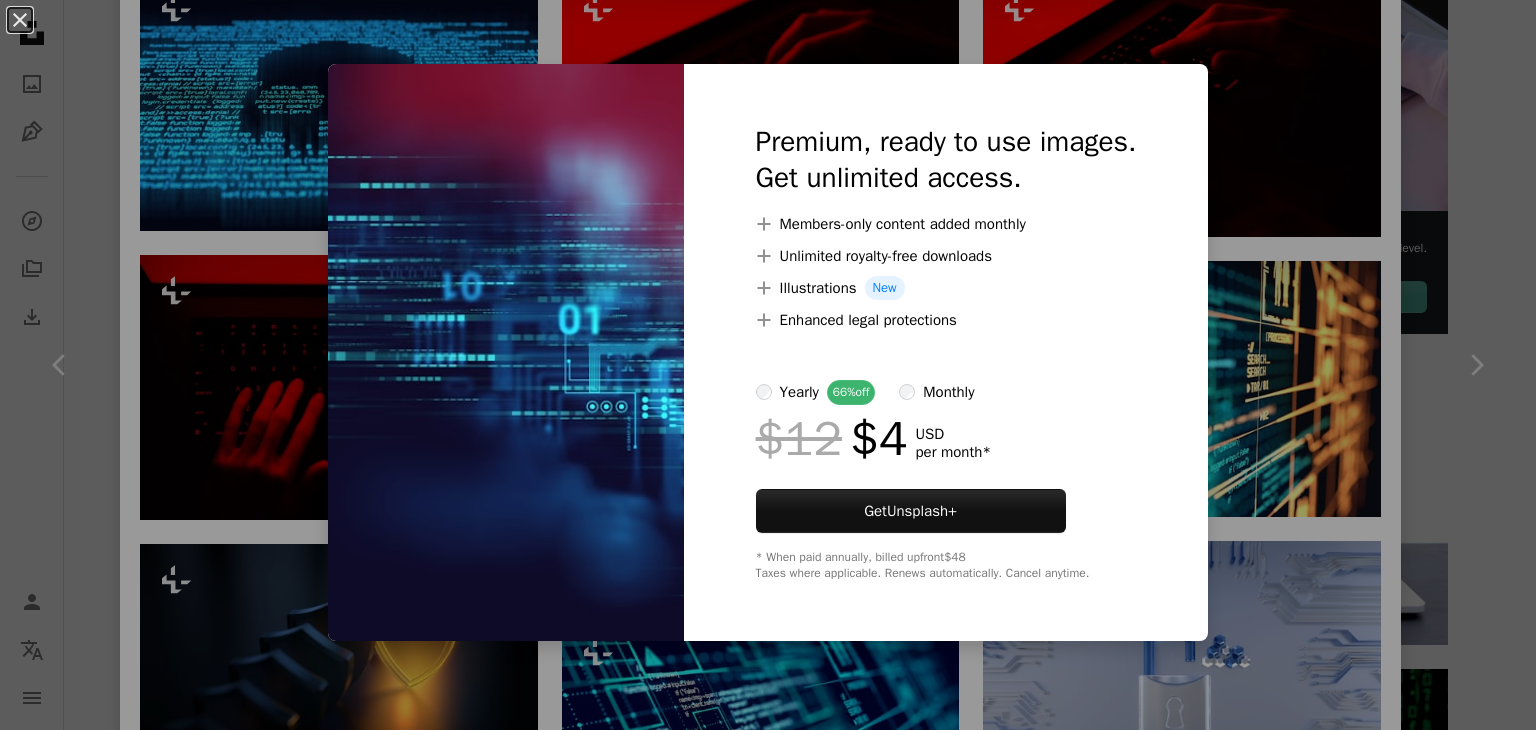 click on "An X shape Premium, ready to use images. Get unlimited access. A plus sign Members-only content added monthly A plus sign Unlimited royalty-free downloads A plus sign Illustrations  New A plus sign Enhanced legal protections yearly 66%  off monthly $12   $4 USD per month * Get  Unsplash+ * When paid annually, billed upfront  $48 Taxes where applicable. Renews automatically. Cancel anytime." at bounding box center [768, 365] 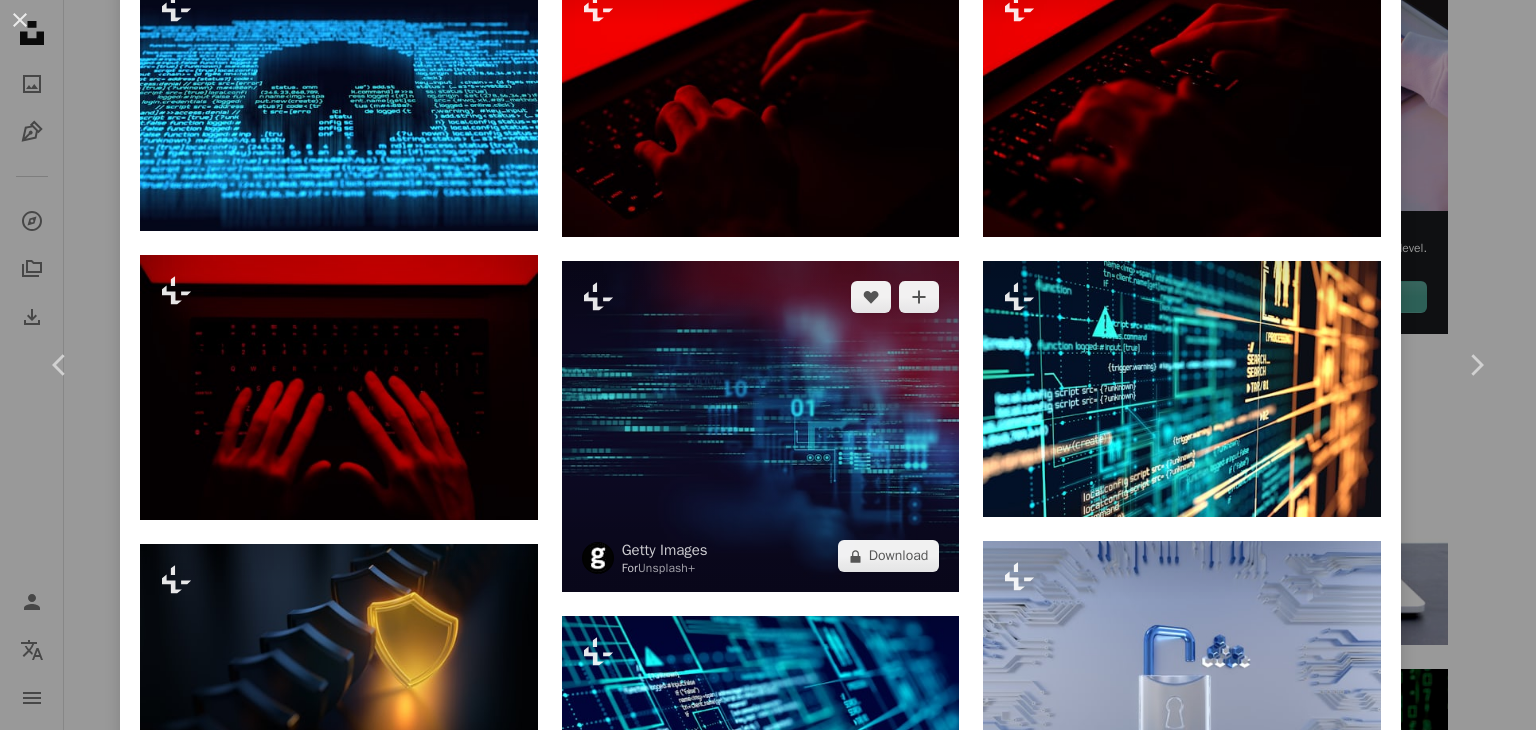 click at bounding box center [761, 427] 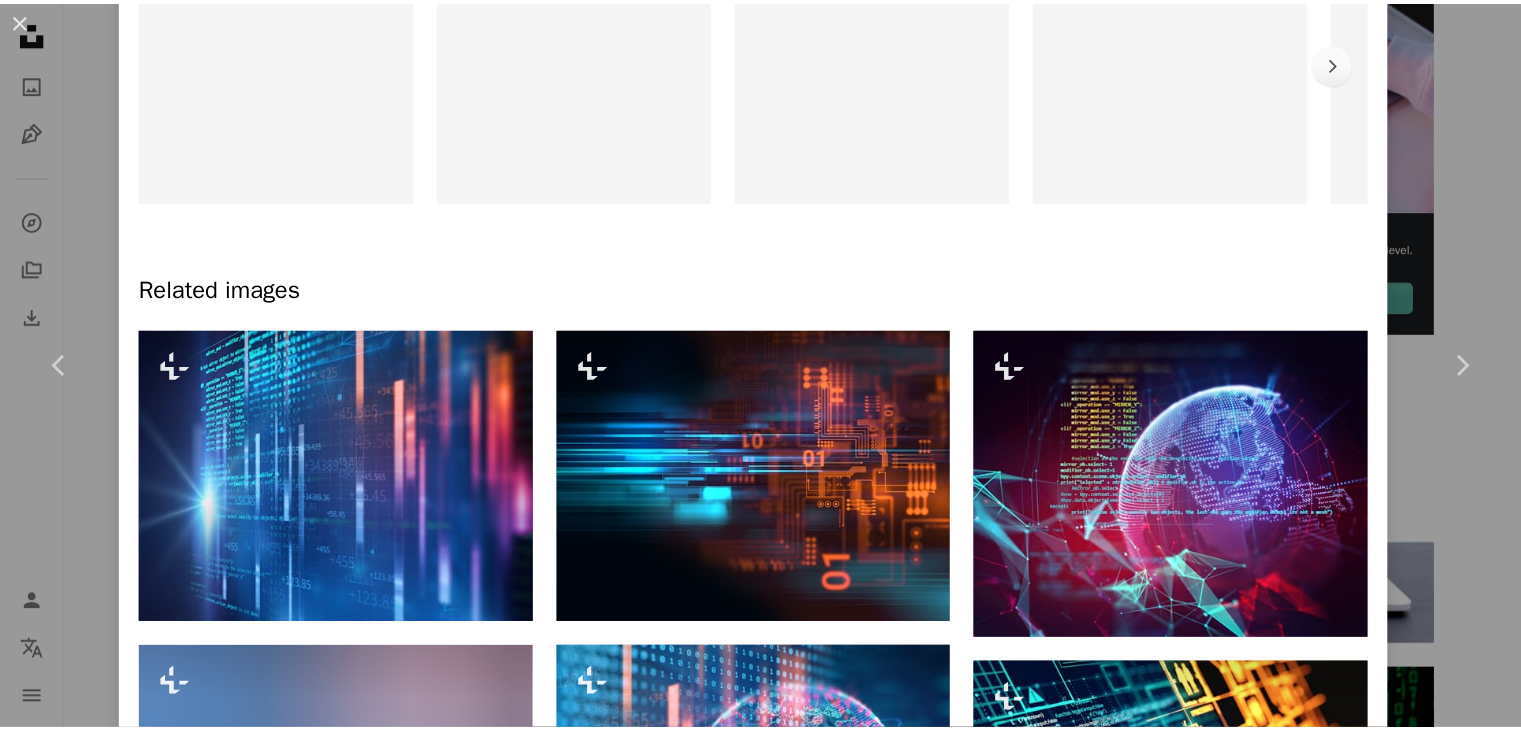 scroll, scrollTop: 0, scrollLeft: 0, axis: both 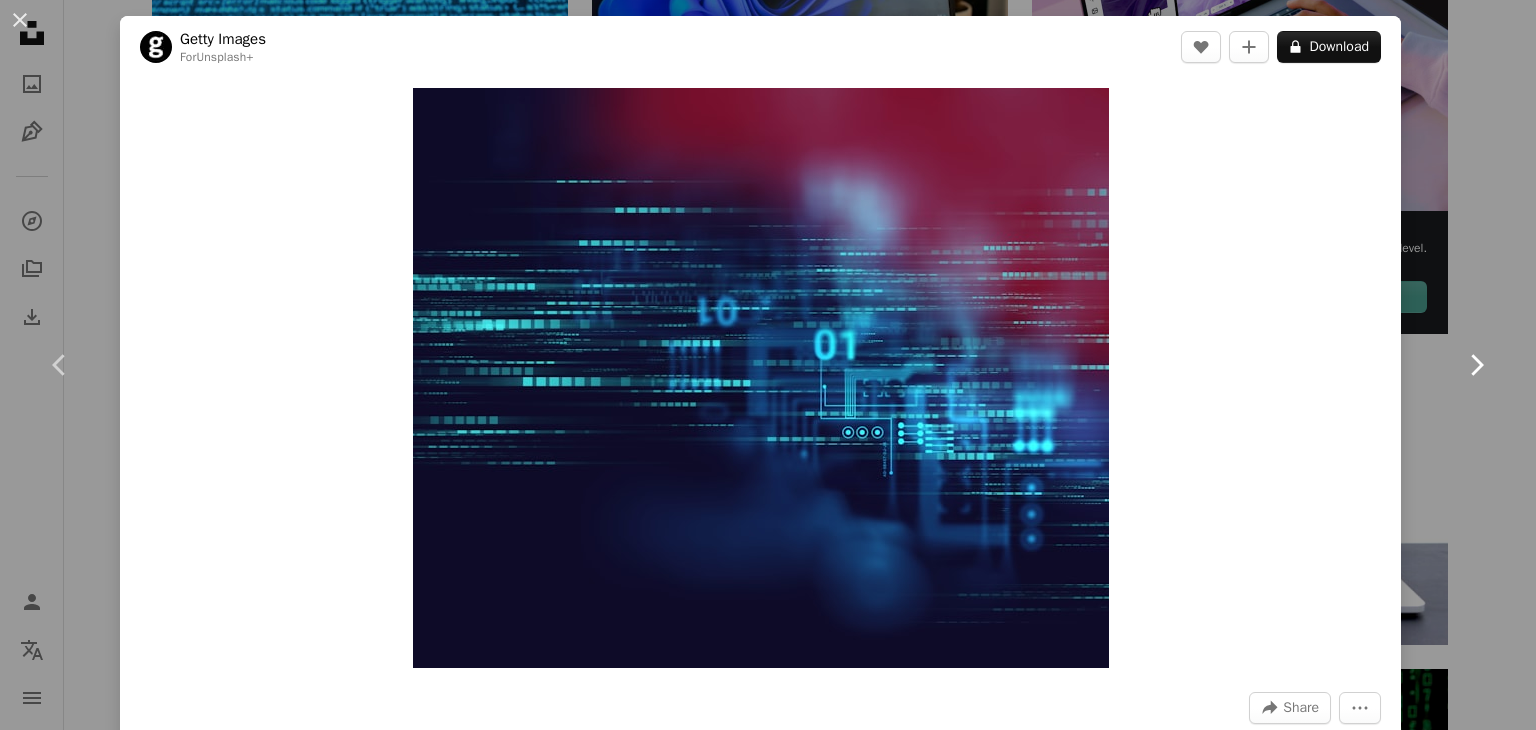 click on "Chevron right" at bounding box center (1476, 365) 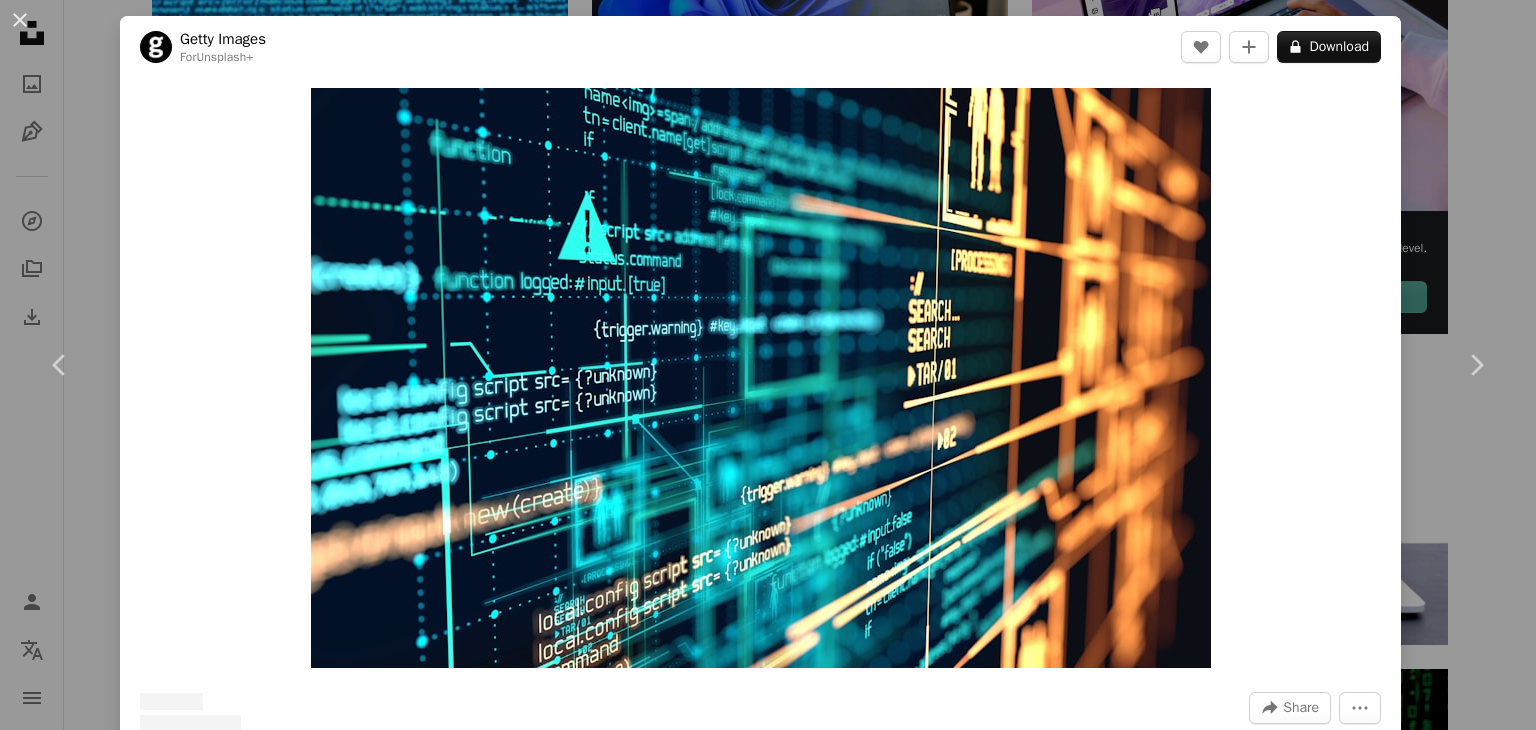 click on "An X shape Chevron left Chevron right Getty Images For  Unsplash+ A heart A plus sign A lock Download Zoom in ––– ––  –– ––– –––– –––– A forward-right arrow Share More Actions –––   – –––  – – ––  – ––––. ––– ––– ––––  –––– ––– ––– – –––– –––– ––– –––   –––– –––– From this series Plus sign for Unsplash+ Plus sign for Unsplash+ Related images Plus sign for Unsplash+ A heart A plus sign Getty Images For  Unsplash+ A lock Download Plus sign for Unsplash+ A heart A plus sign Getty Images For  Unsplash+ A lock Download Plus sign for Unsplash+ A heart A plus sign Getty Images For  Unsplash+ A lock Download Plus sign for Unsplash+ A heart A plus sign Getty Images For  Unsplash+ A lock Download Plus sign for Unsplash+ A heart A plus sign Getty Images For  Unsplash+ A lock Download Plus sign for Unsplash+ A heart A plus sign Getty Images For  Unsplash+ A lock A heart" at bounding box center (768, 365) 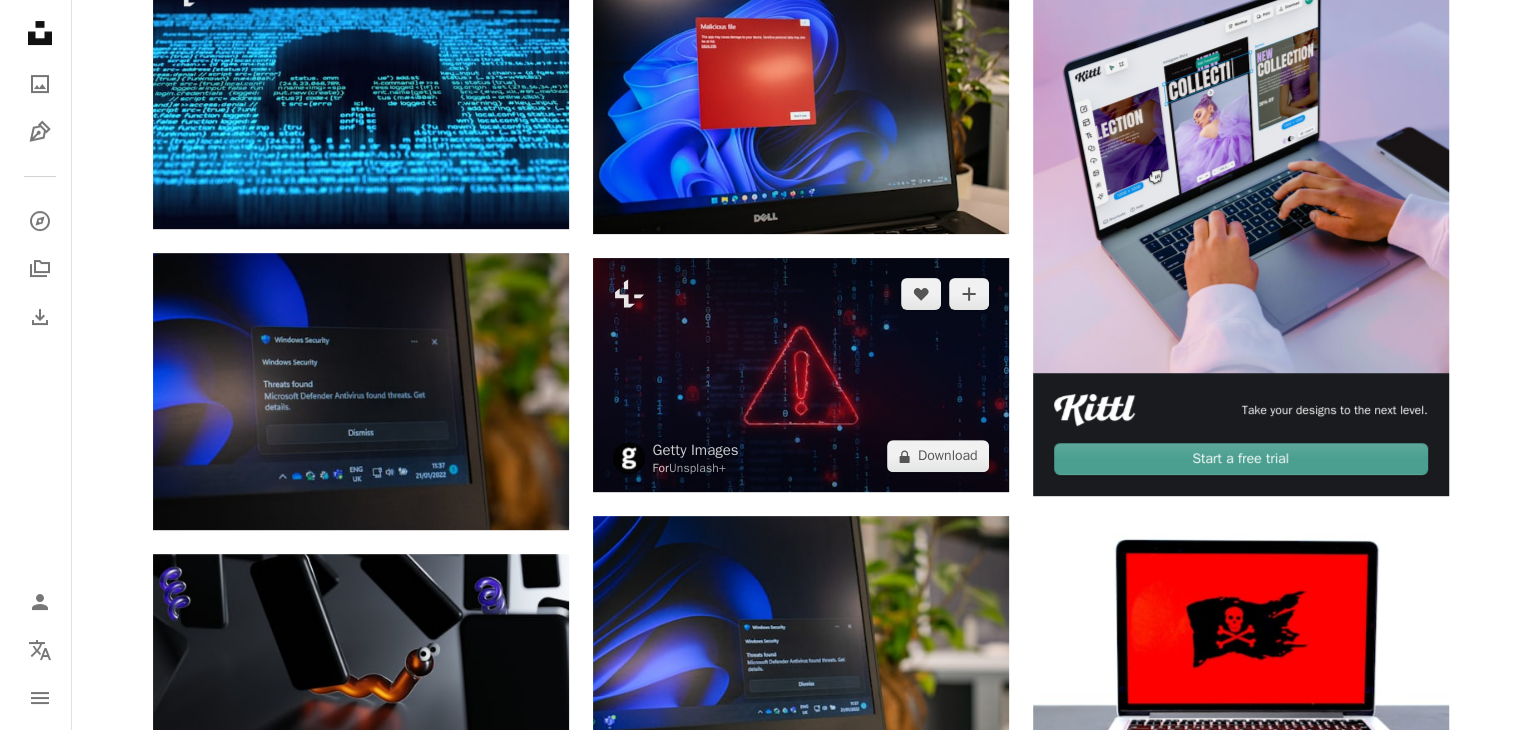 scroll, scrollTop: 544, scrollLeft: 0, axis: vertical 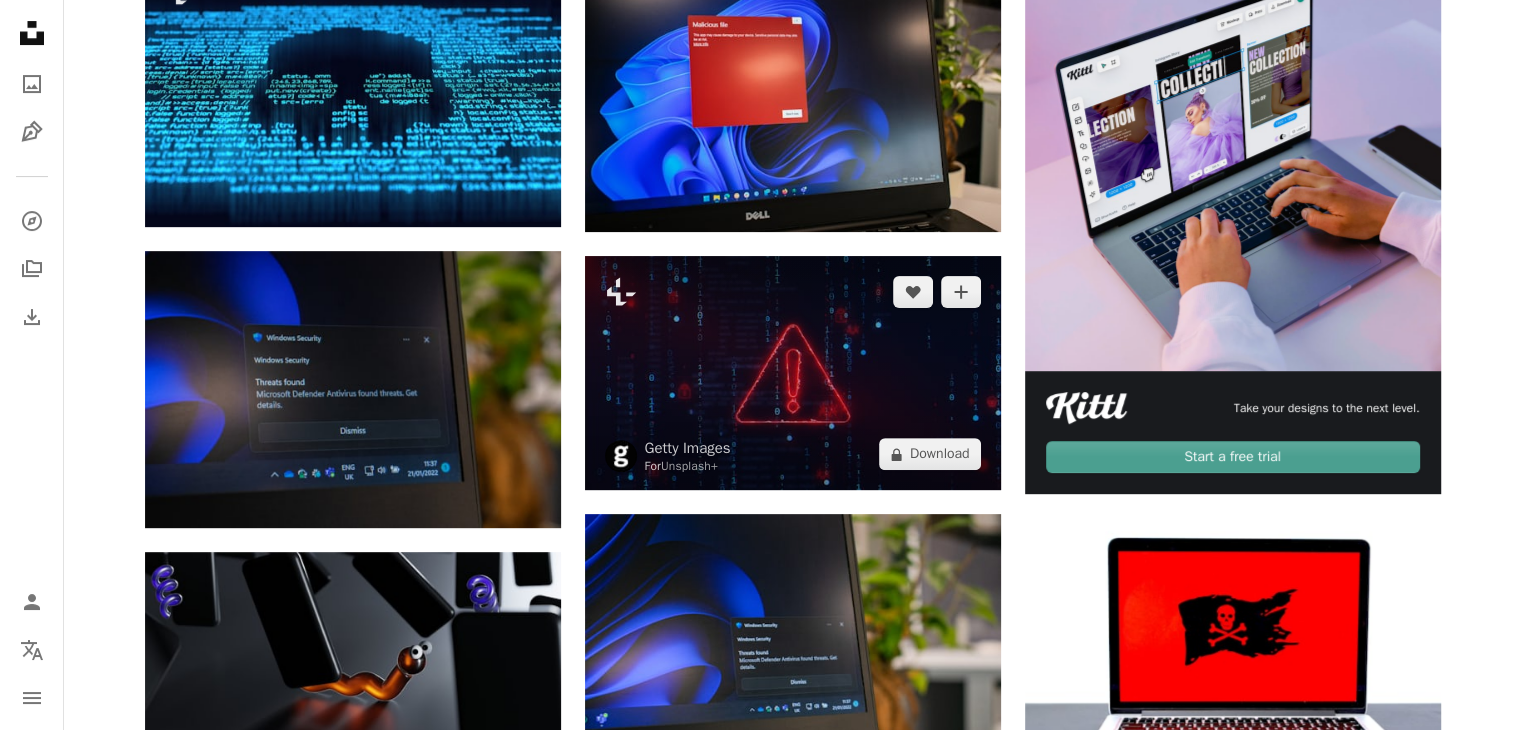 click at bounding box center [793, 373] 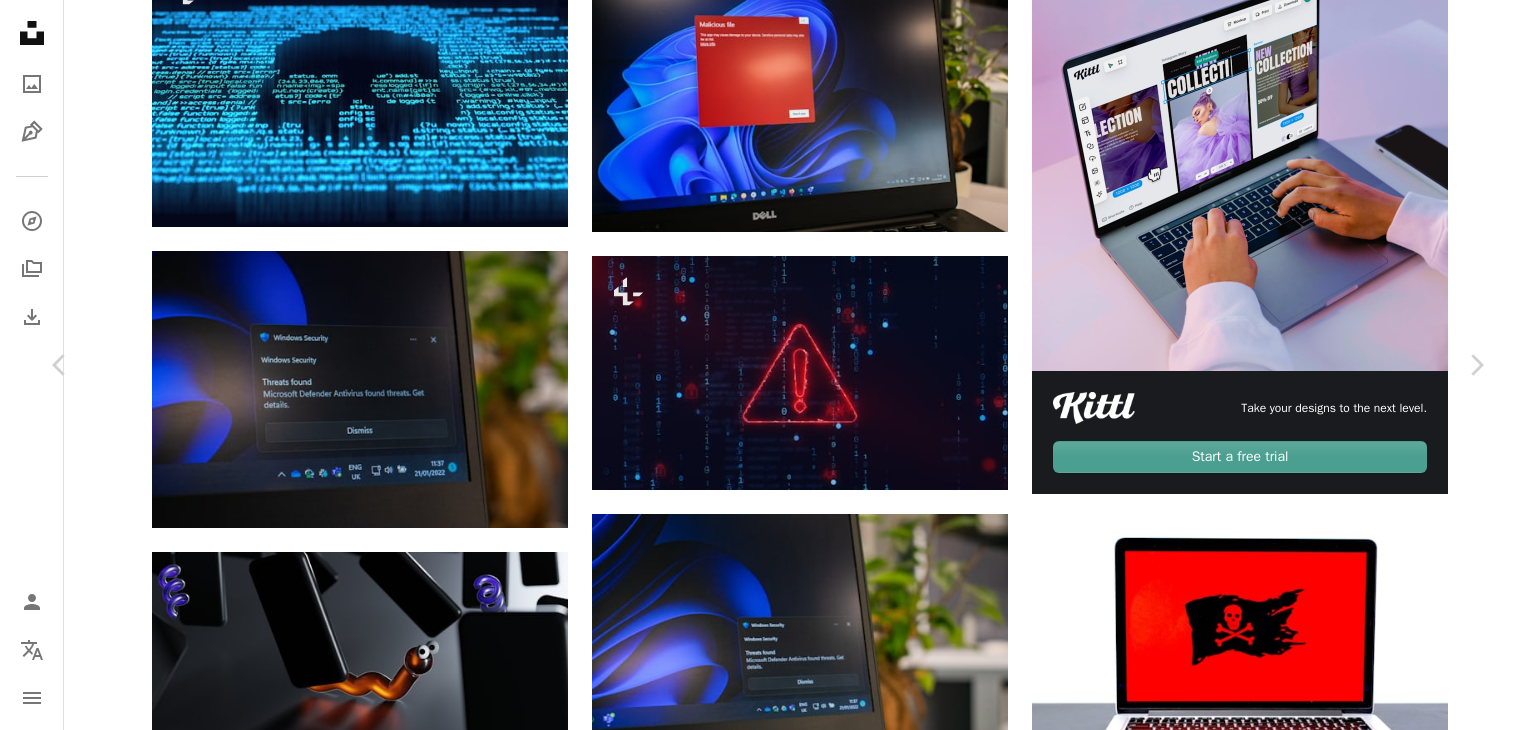 scroll, scrollTop: 1168, scrollLeft: 0, axis: vertical 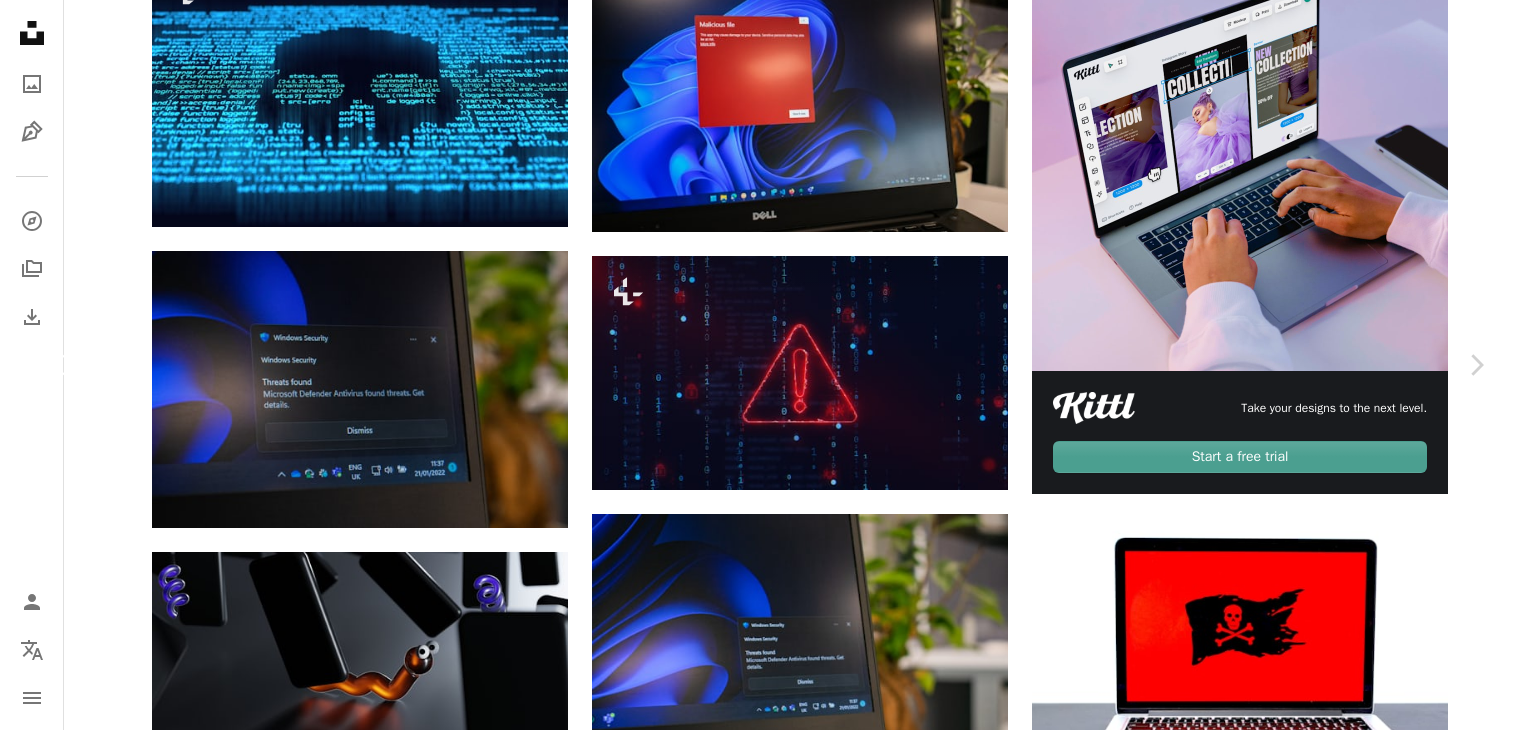 click on "Chevron left" at bounding box center (60, 365) 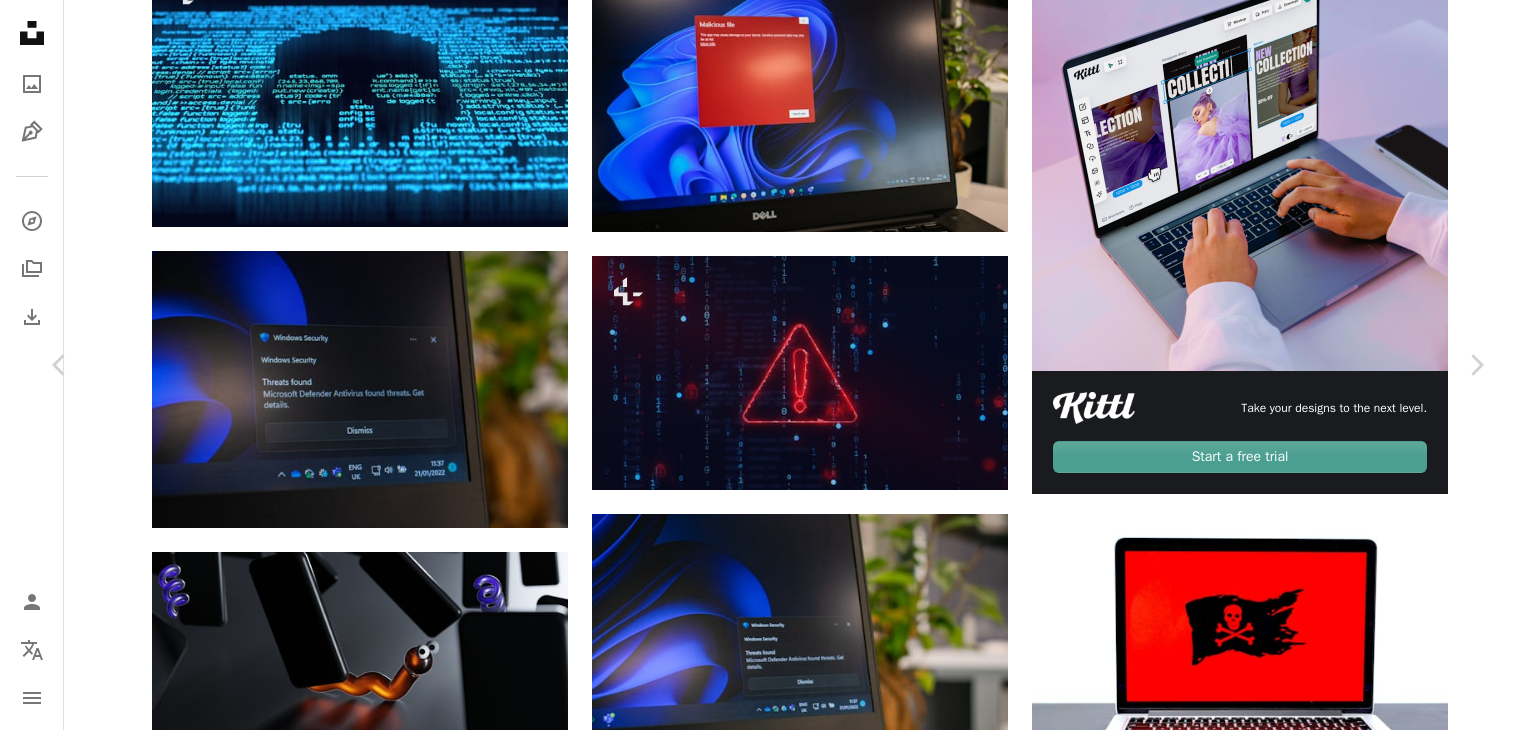 scroll, scrollTop: 3643, scrollLeft: 0, axis: vertical 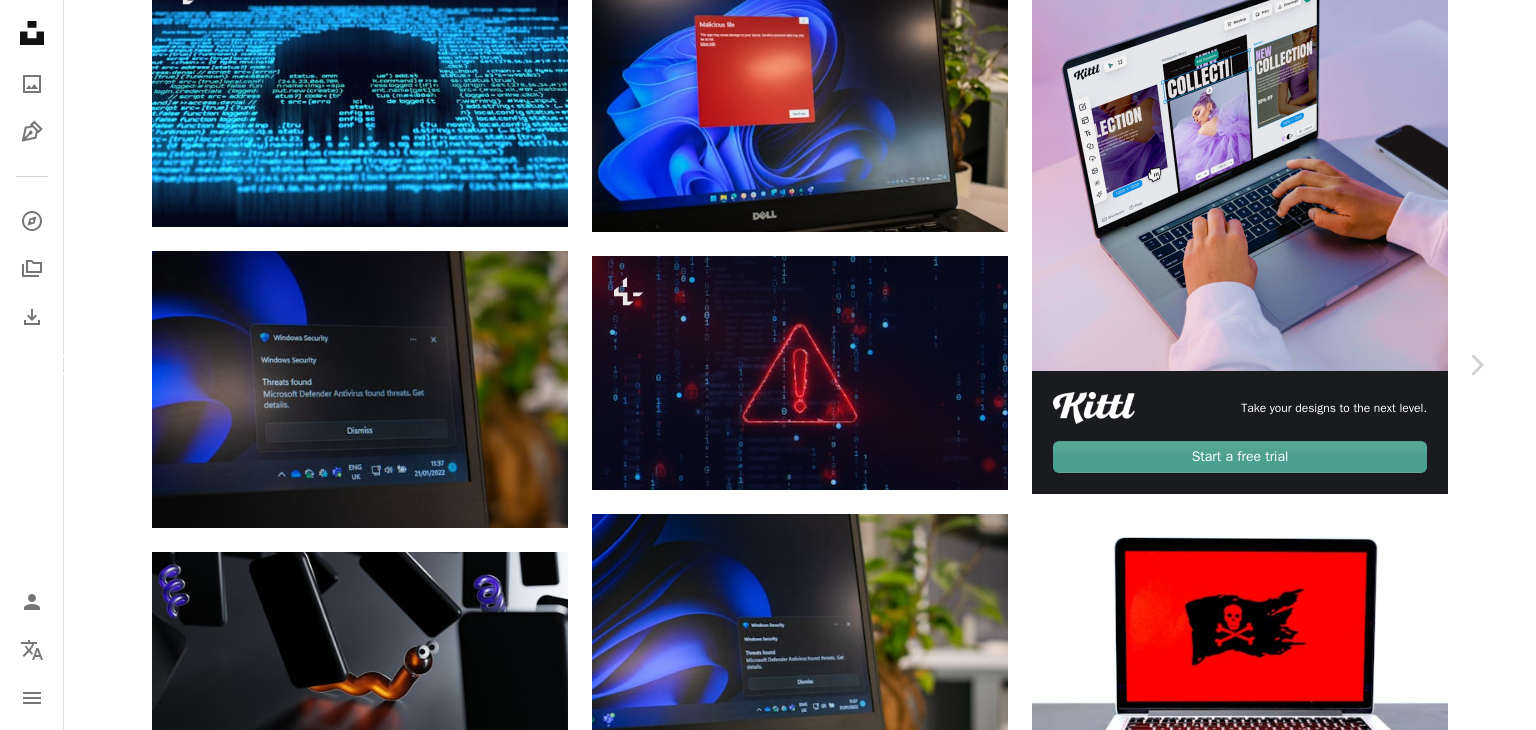 click at bounding box center (58, 364) 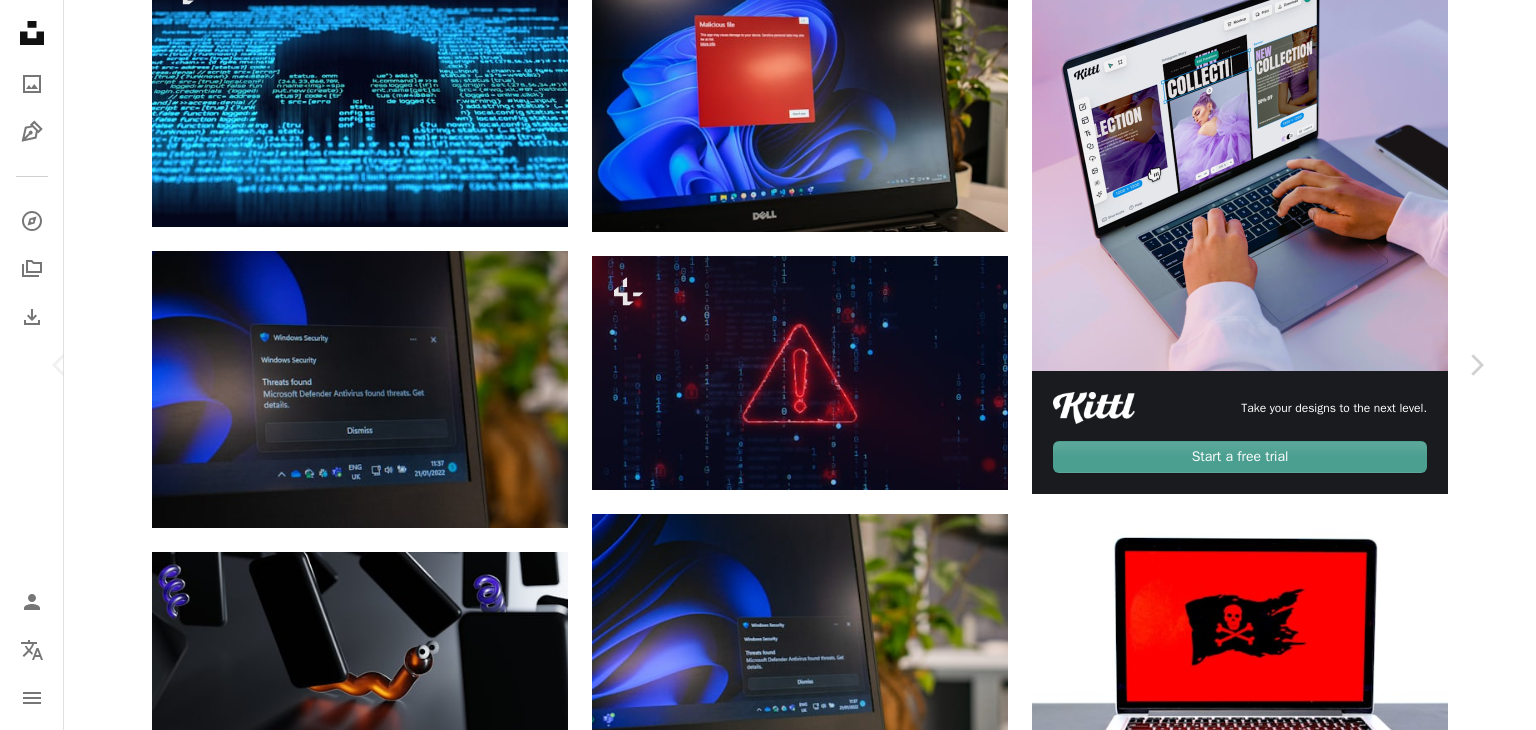 scroll, scrollTop: 1272, scrollLeft: 0, axis: vertical 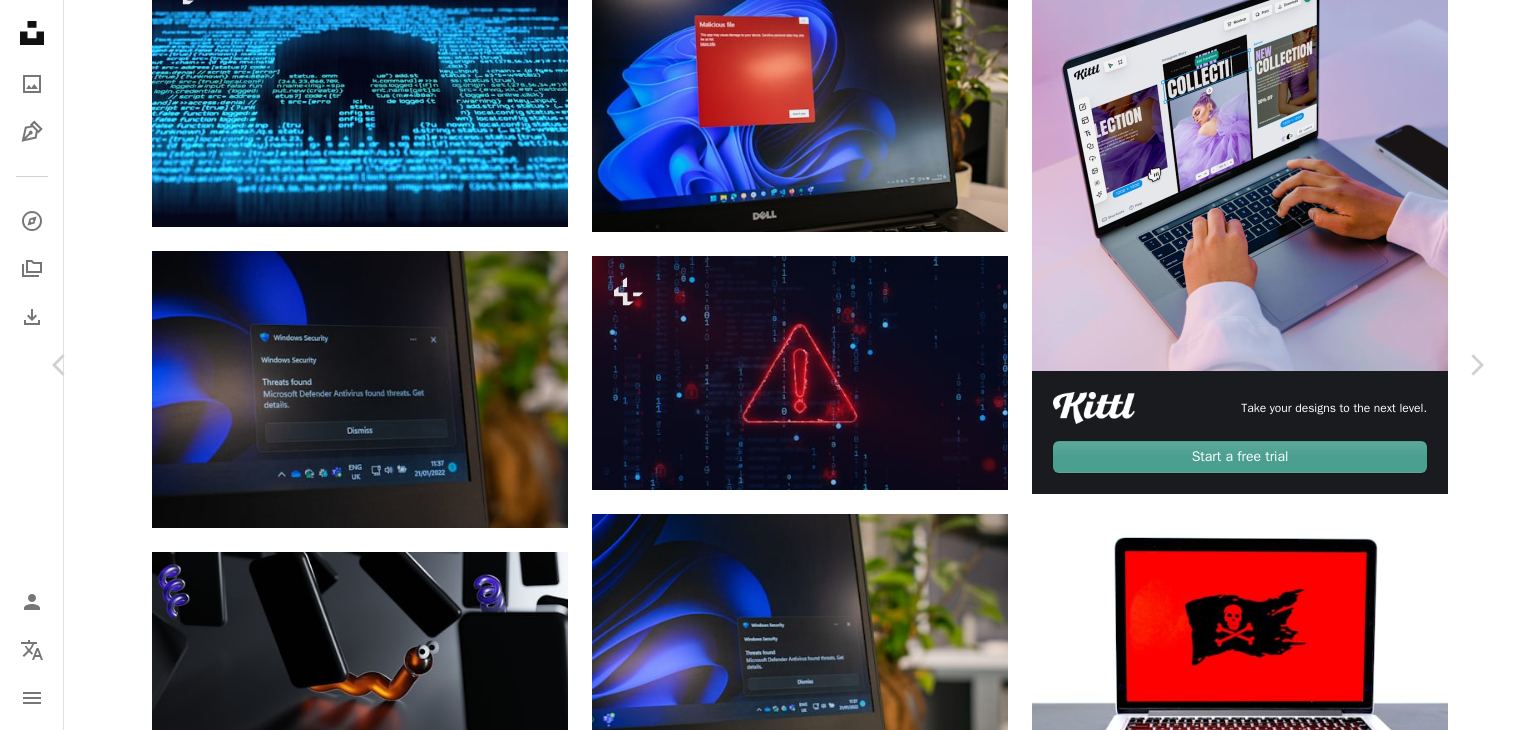 click at bounding box center (339, 3938) 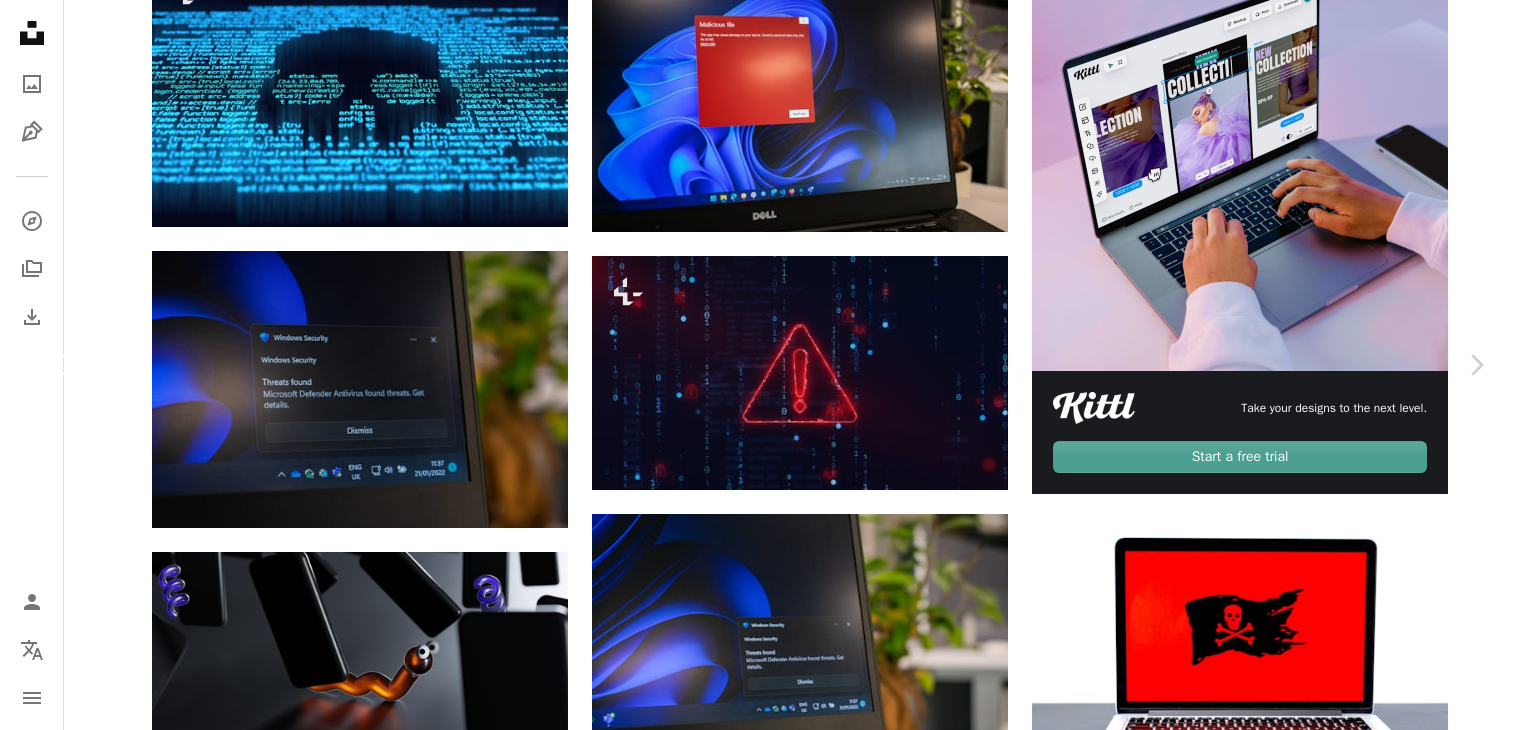 click on "Chevron left" at bounding box center (60, 365) 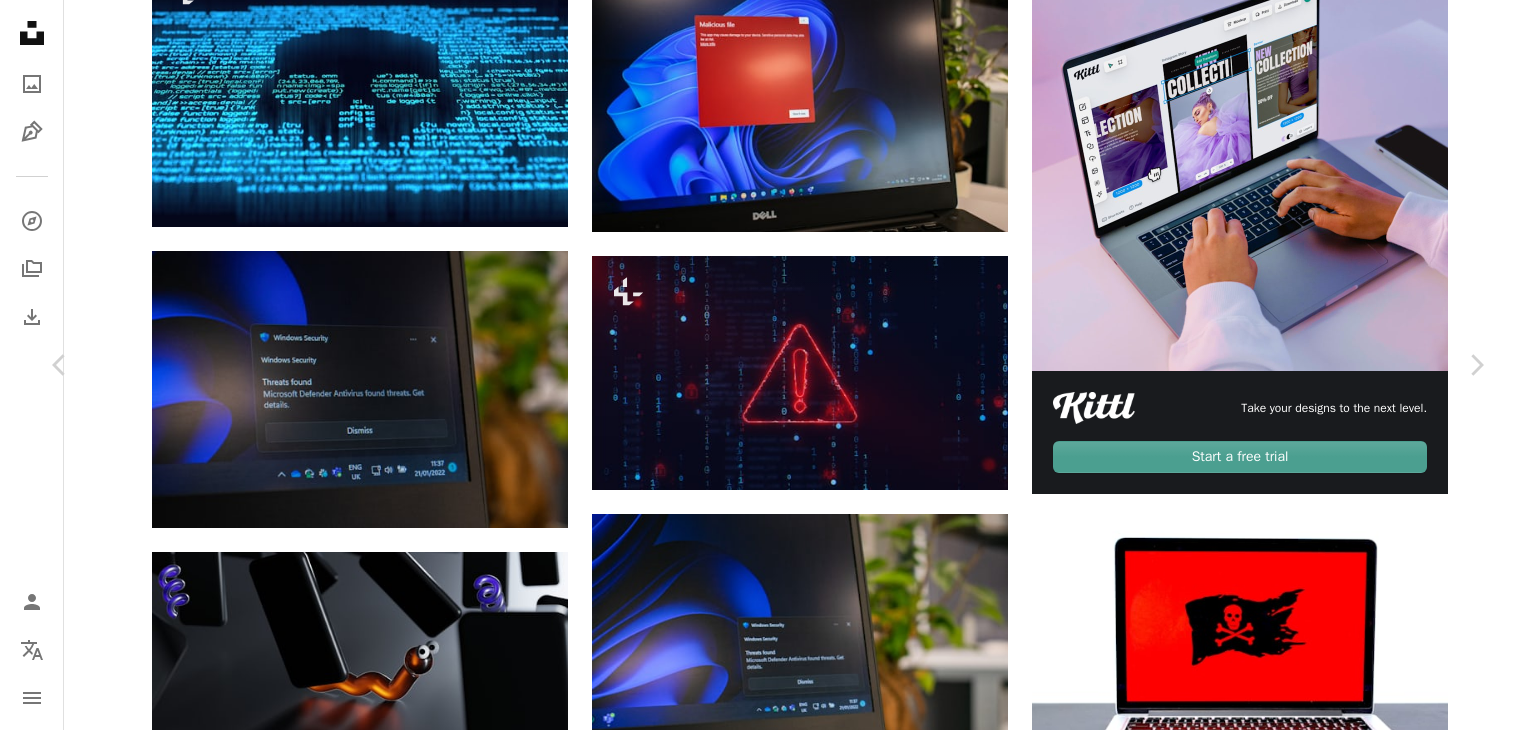 click on "An X shape Chevron left Chevron right Getty Images For  Unsplash+ A heart A plus sign A lock Download Zoom in A forward-right arrow Share More Actions Calendar outlined Published on  [MONTH] [DAY], [YEAR] Safety Licensed under the  Unsplash+ License abstract business technology city computer artificial intelligence data photography map science communication innovation world map europe internet networking futuristic connection machine learning backgrounds Backgrounds Related images Plus sign for Unsplash+ A heart A plus sign Getty Images For  Unsplash+ A lock Download Plus sign for Unsplash+ A heart A plus sign Getty Images For  Unsplash+ A lock Download Plus sign for Unsplash+ A heart A plus sign Getty Images For  Unsplash+ A lock Download Plus sign for Unsplash+ A heart A plus sign Getty Images For  Unsplash+ A lock Download Plus sign for Unsplash+ A heart A plus sign Getty Images For  Unsplash+ A lock Download Plus sign for Unsplash+ A heart A plus sign Getty Images For  Unsplash+ A lock A heart" at bounding box center (768, 6443) 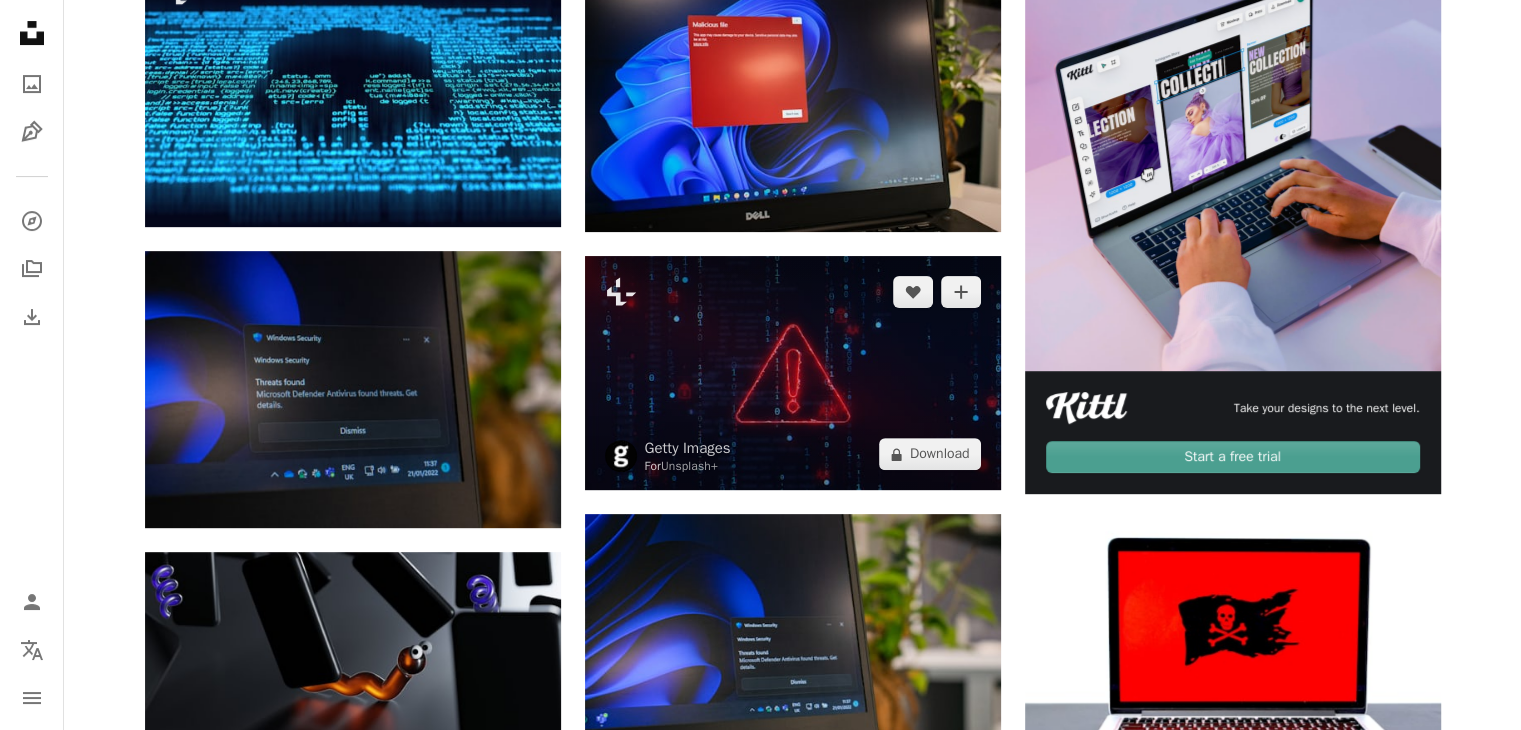 click at bounding box center [793, 373] 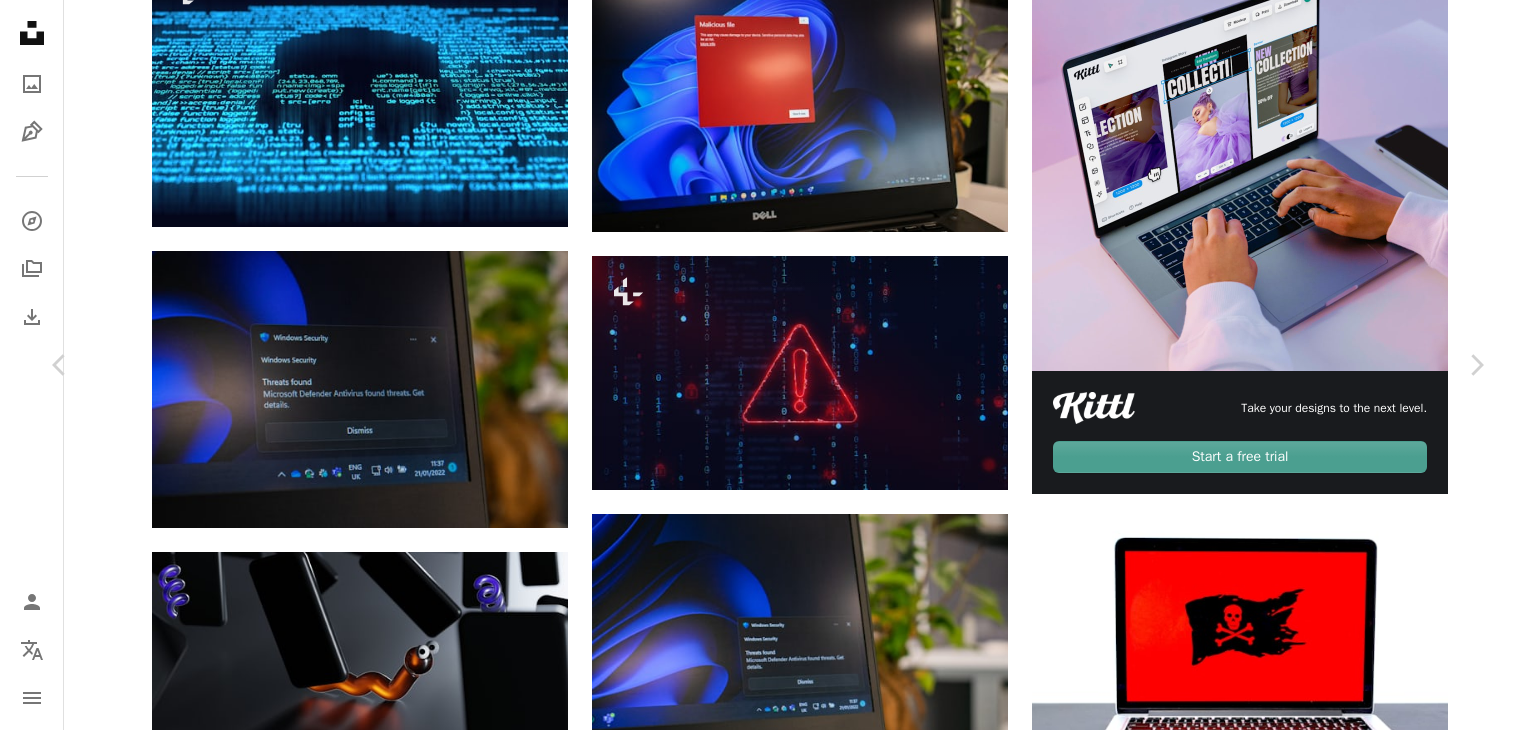 scroll, scrollTop: 7624, scrollLeft: 0, axis: vertical 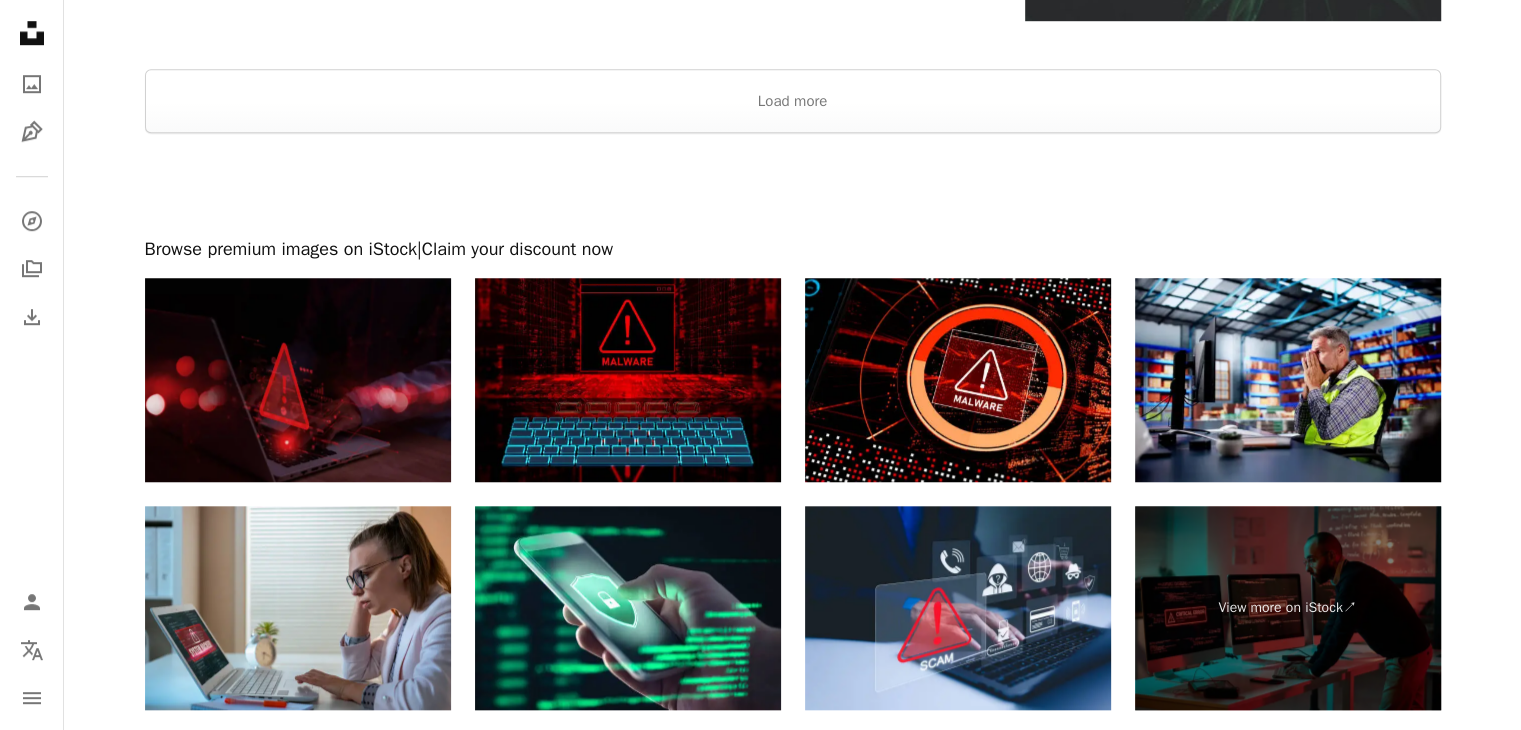 click at bounding box center [298, 380] 